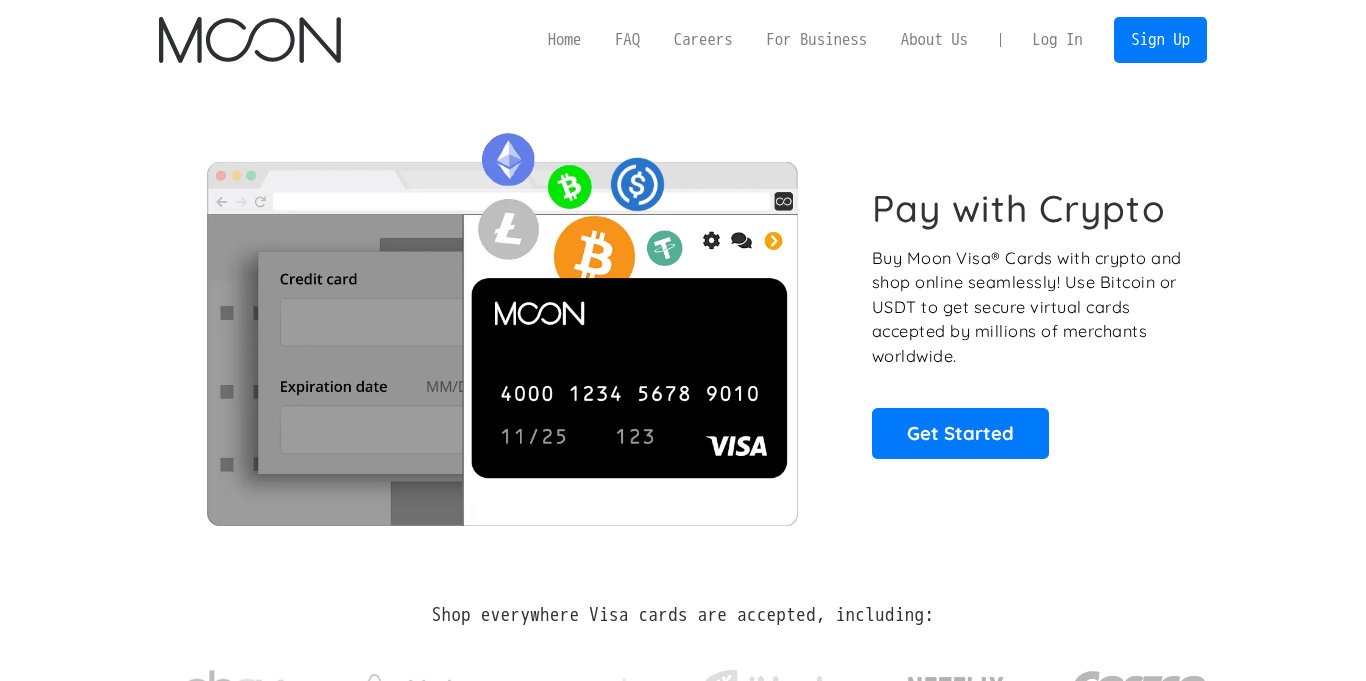 scroll, scrollTop: 0, scrollLeft: 0, axis: both 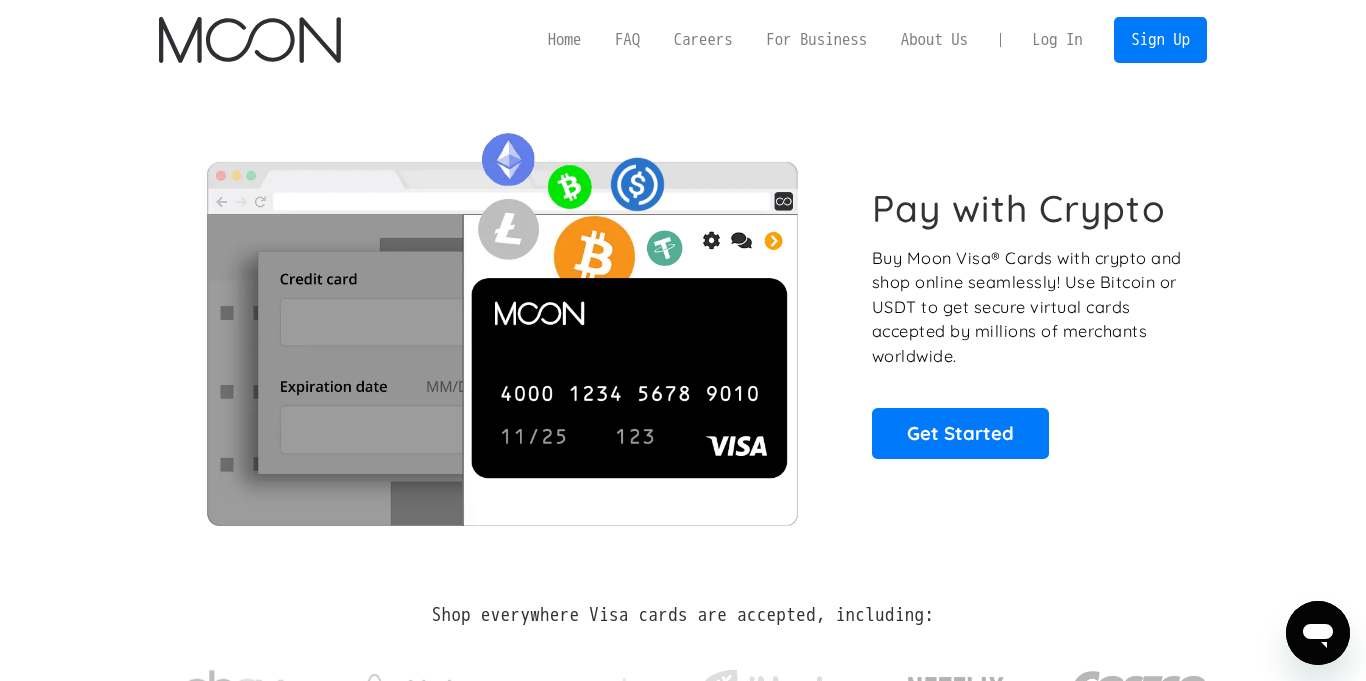 click on "Log In" at bounding box center [1057, 40] 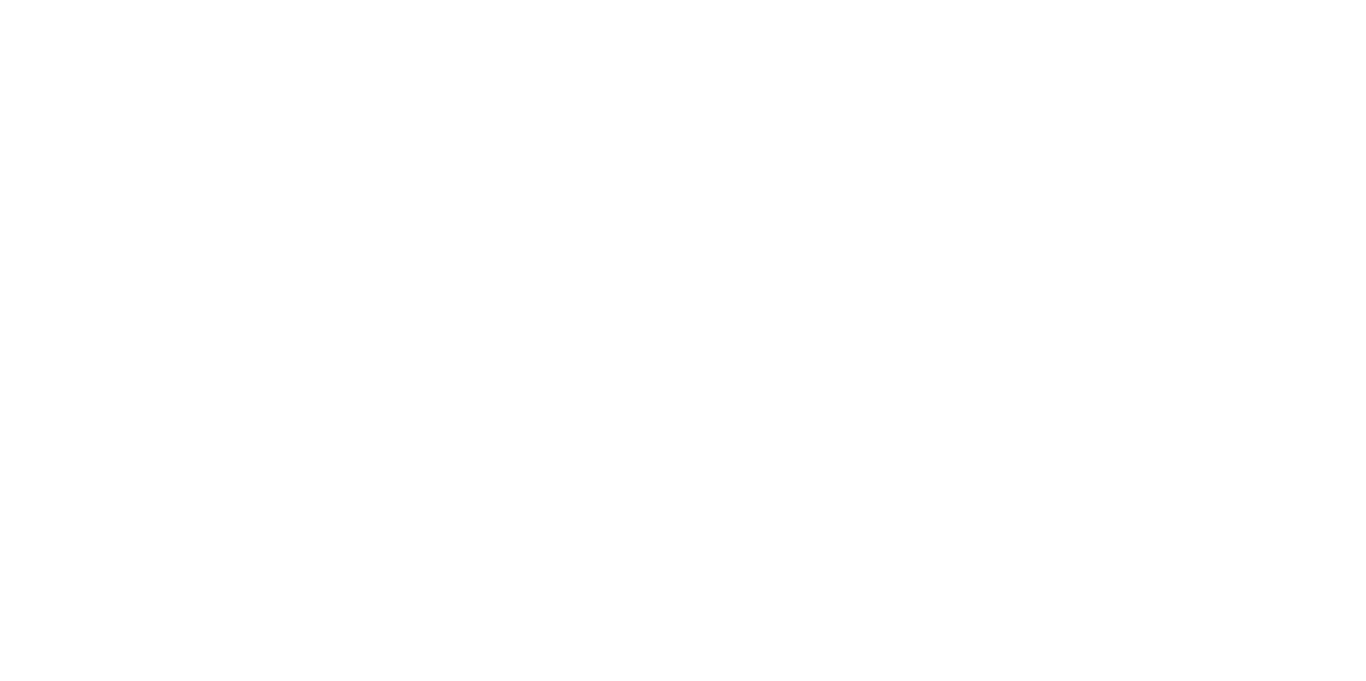 scroll, scrollTop: 0, scrollLeft: 0, axis: both 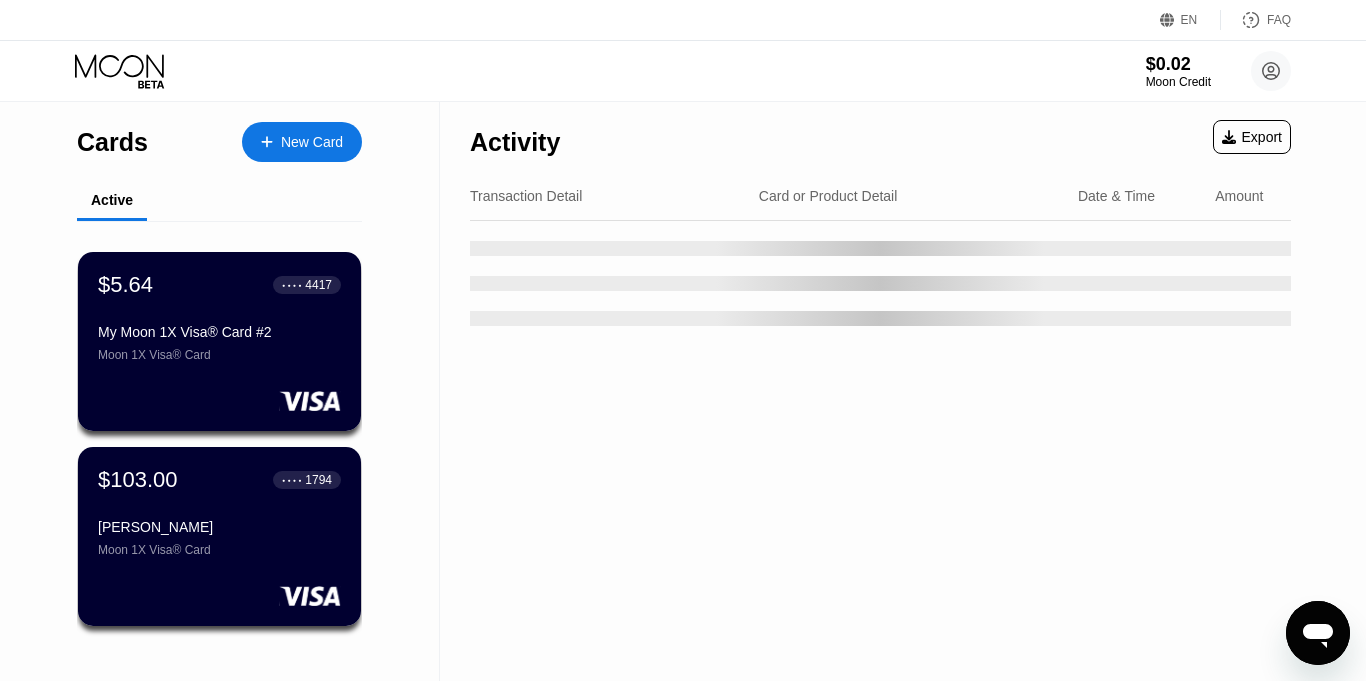 click 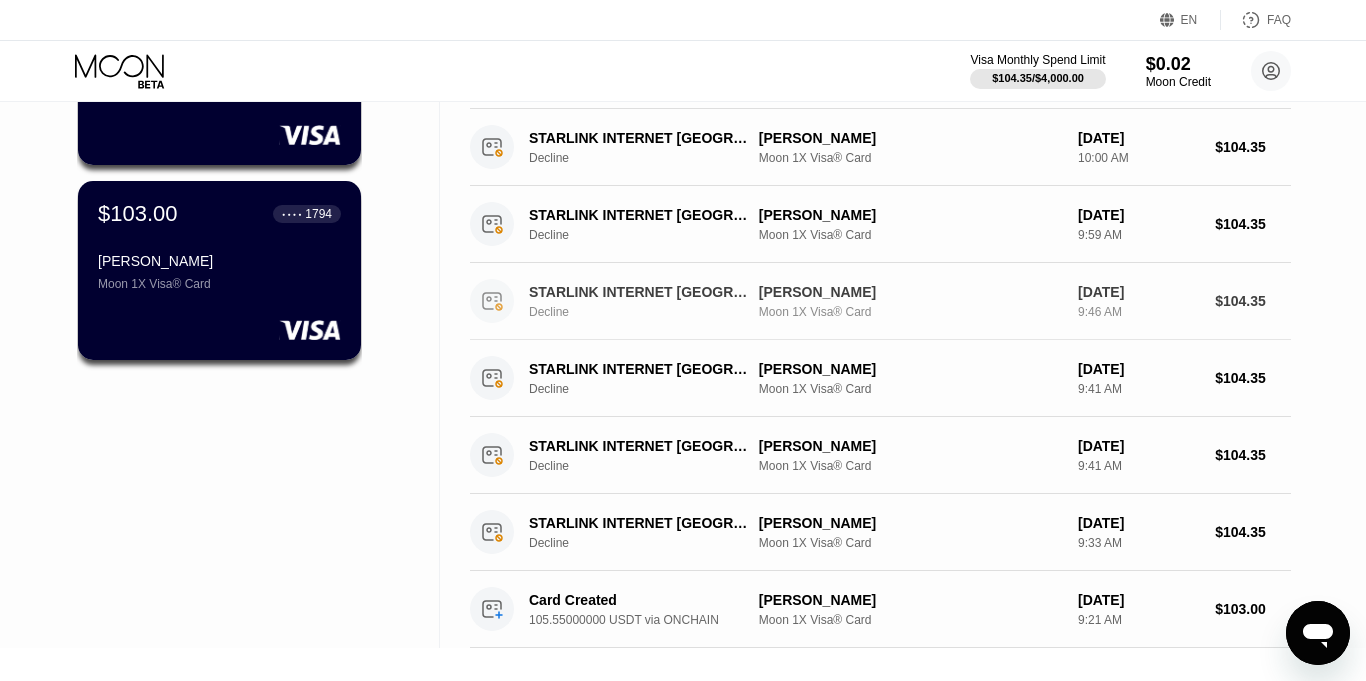 scroll, scrollTop: 0, scrollLeft: 0, axis: both 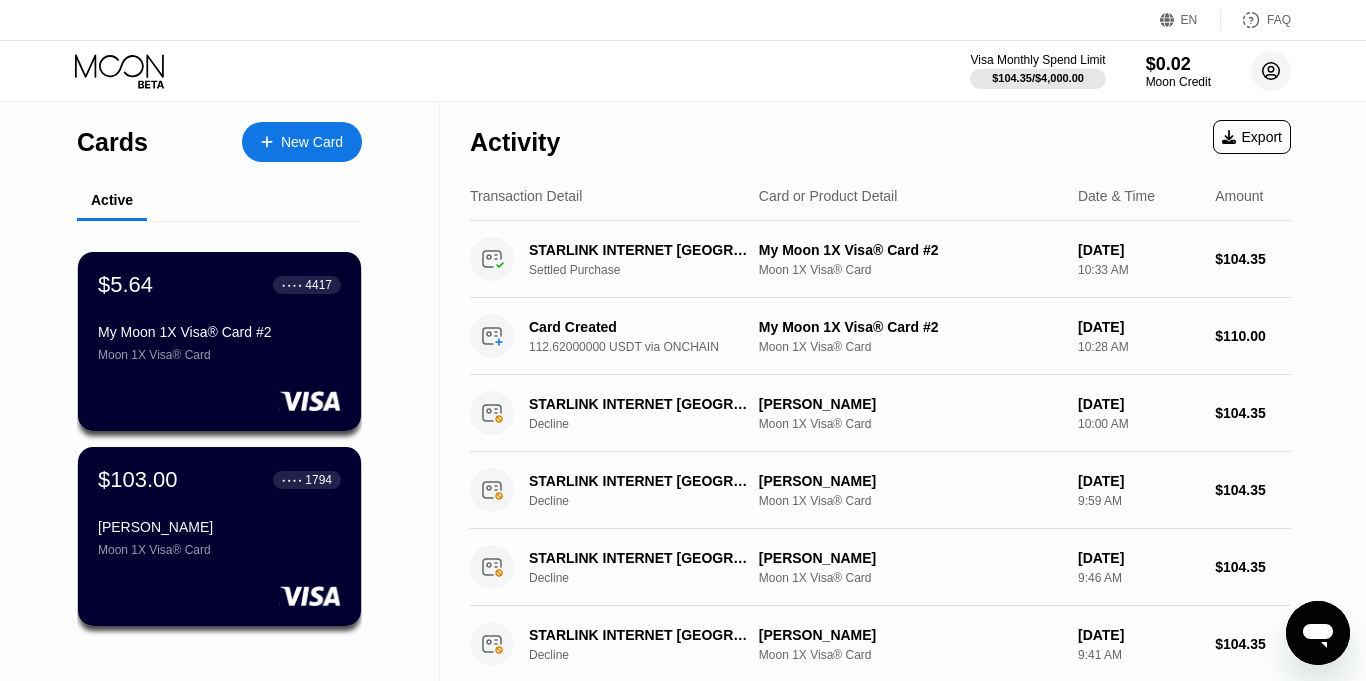 click 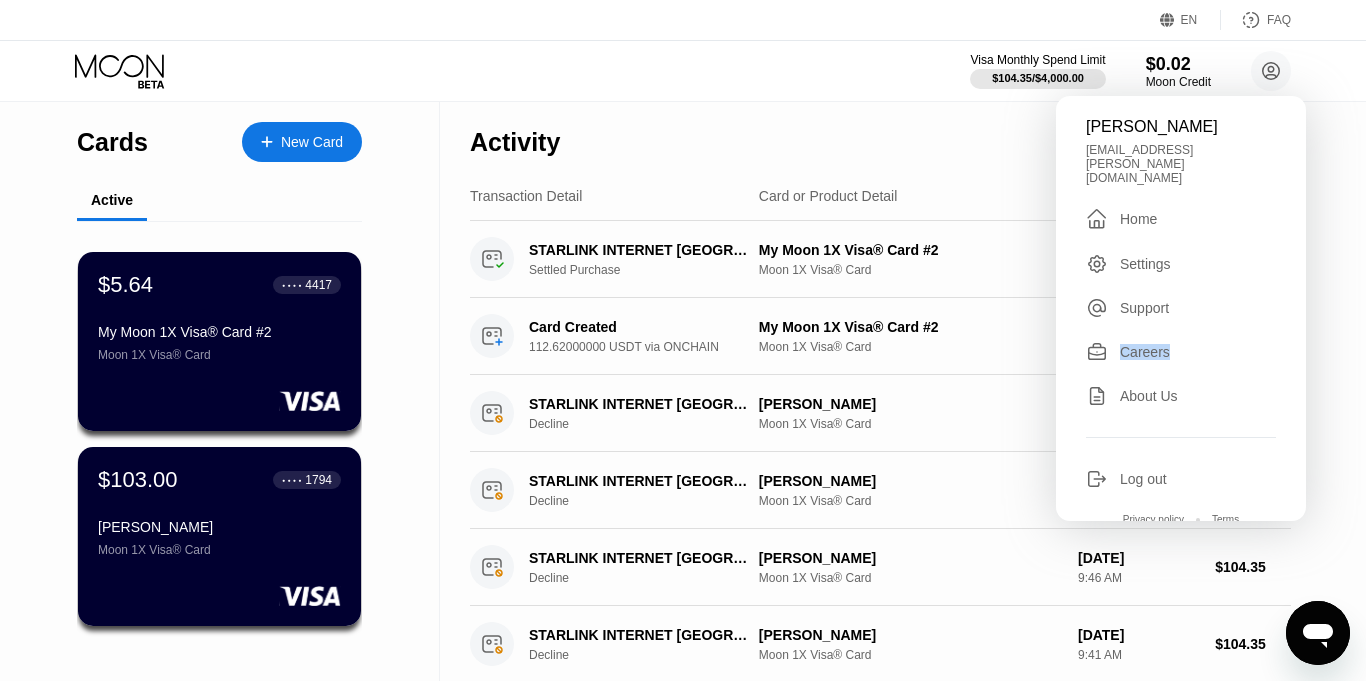 click on "Cards    New Card Active $5.64 ● ● ● ● 4417 My Moon 1X Visa® Card #2 Moon 1X Visa® Card $103.00 ● ● ● ● 1794 hamid Visa Moon 1X Visa® Card Activity Export Transaction Detail Card or Product Detail Date & Time Amount STARLINK INTERNET        Dublin       IE Settled Purchase My Moon 1X Visa® Card #2 Moon 1X Visa® Card Jul 16, 2025 10:33 AM $104.35 Card Created 112.62000000 USDT via ONCHAIN My Moon 1X Visa® Card #2 Moon 1X Visa® Card Jul 16, 2025 10:28 AM $110.00 STARLINK INTERNET        Dublin       IE Decline hamid Visa Moon 1X Visa® Card Jul 16, 2025 10:00 AM $104.35 STARLINK INTERNET        Dublin       IE Decline hamid Visa Moon 1X Visa® Card Jul 16, 2025 9:59 AM $104.35 STARLINK INTERNET        Dublin       IE Decline hamid Visa Moon 1X Visa® Card Jul 16, 2025 9:46 AM $104.35 STARLINK INTERNET        Dublin       IE Decline hamid Visa Moon 1X Visa® Card Jul 16, 2025 9:41 AM $104.35 STARLINK INTERNET        Dublin       IE Decline hamid Visa Moon 1X Visa® Card Jul 16, 2025" at bounding box center (683, 508) 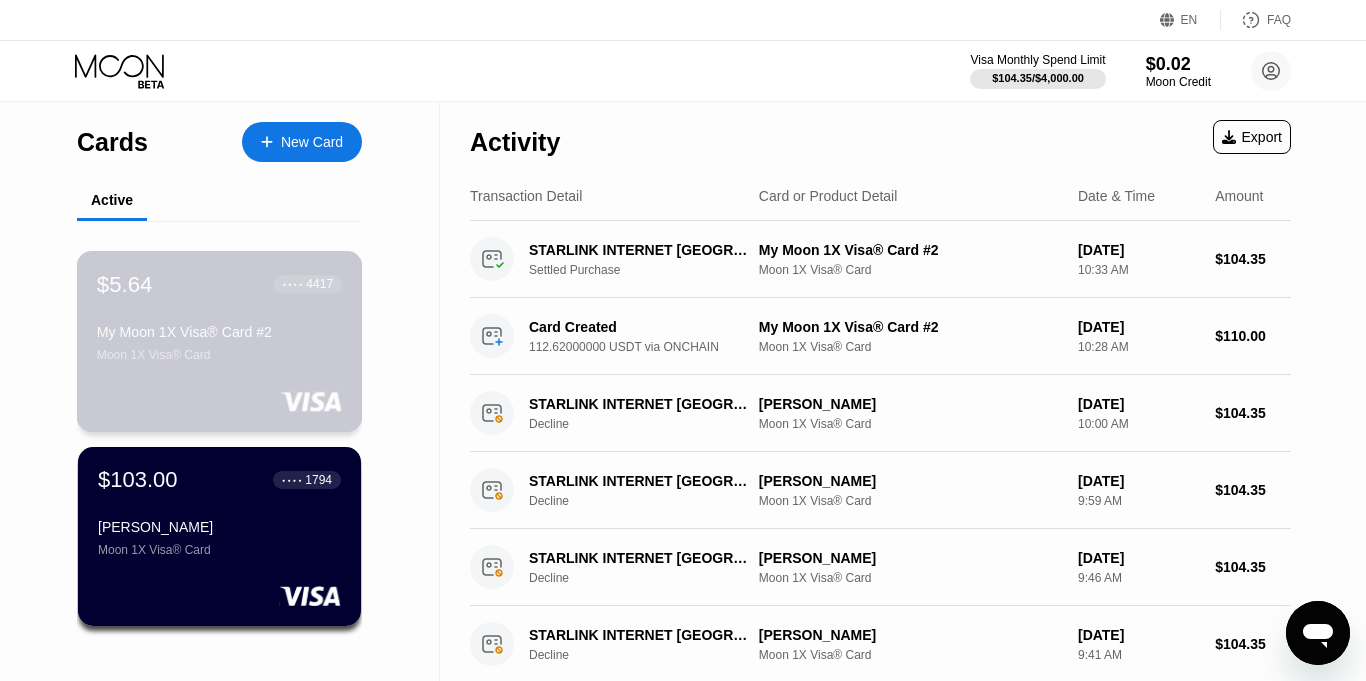 click on "My Moon 1X Visa® Card #2" at bounding box center (219, 332) 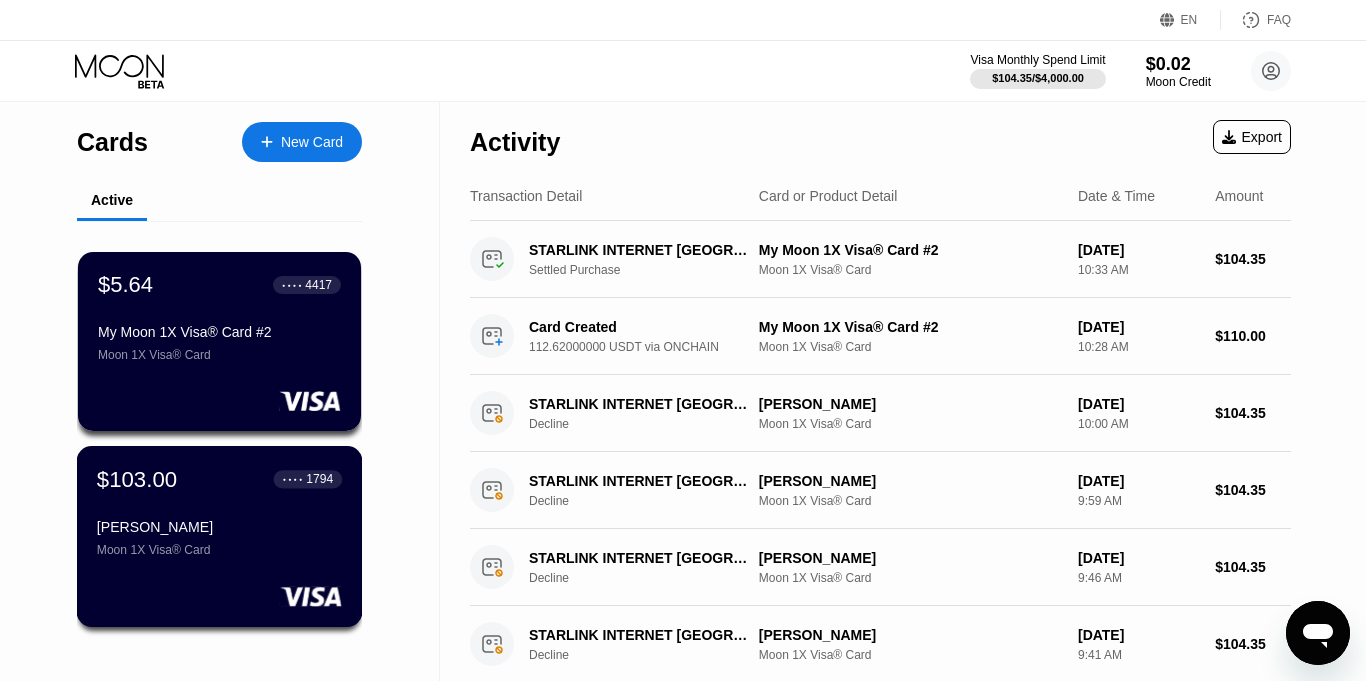 click on "hamid Visa Moon 1X Visa® Card" at bounding box center [219, 538] 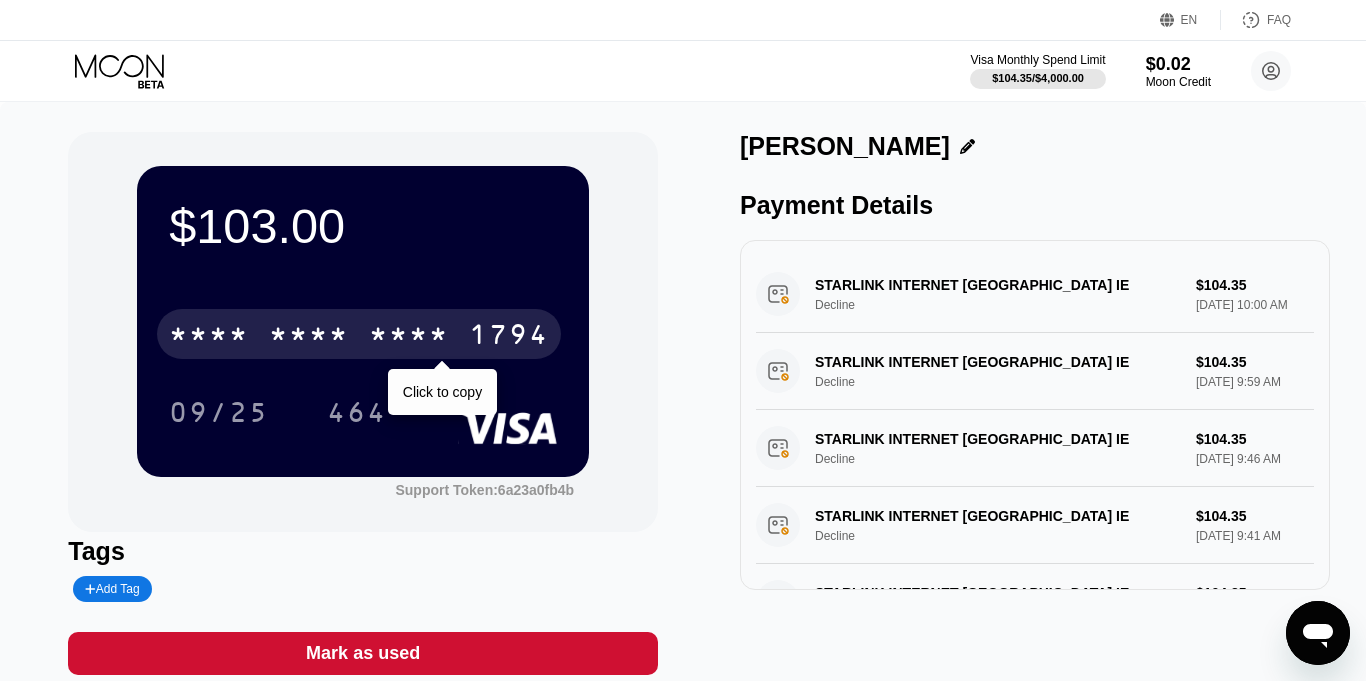 click on "* * * * * * * * * * * * 1794" at bounding box center (359, 334) 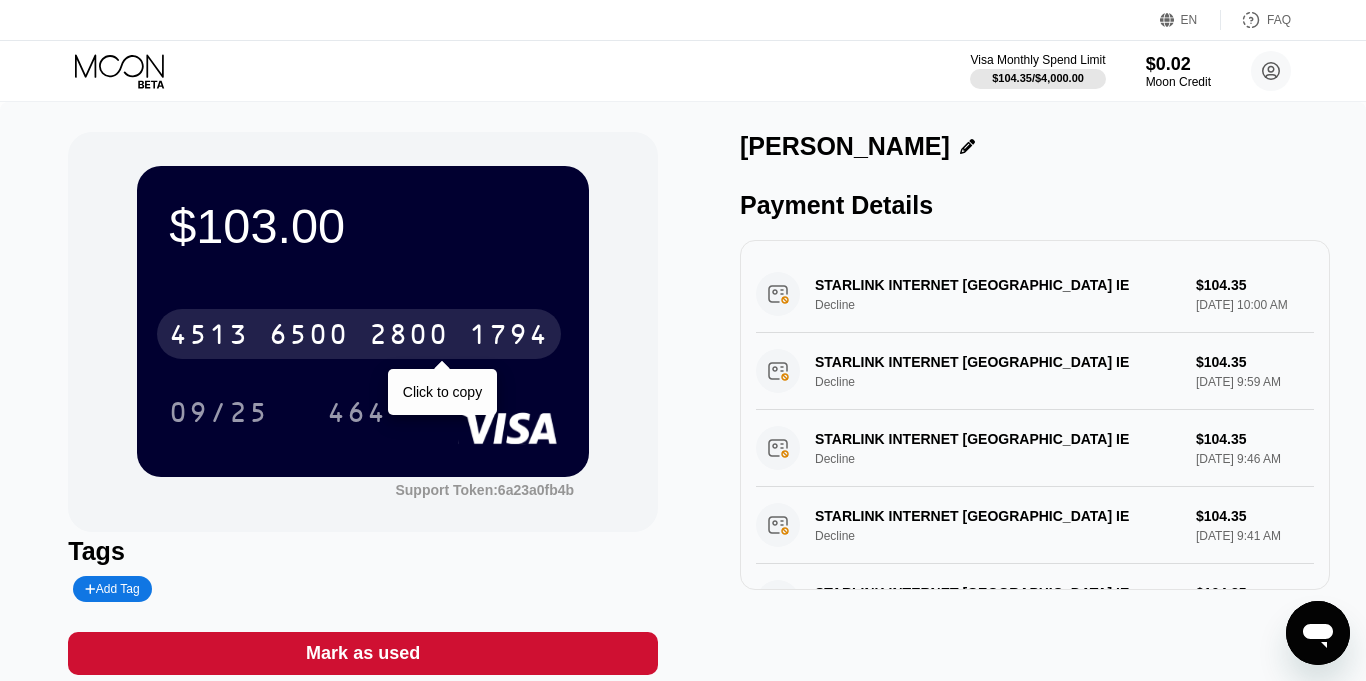 click on "2800" at bounding box center [409, 337] 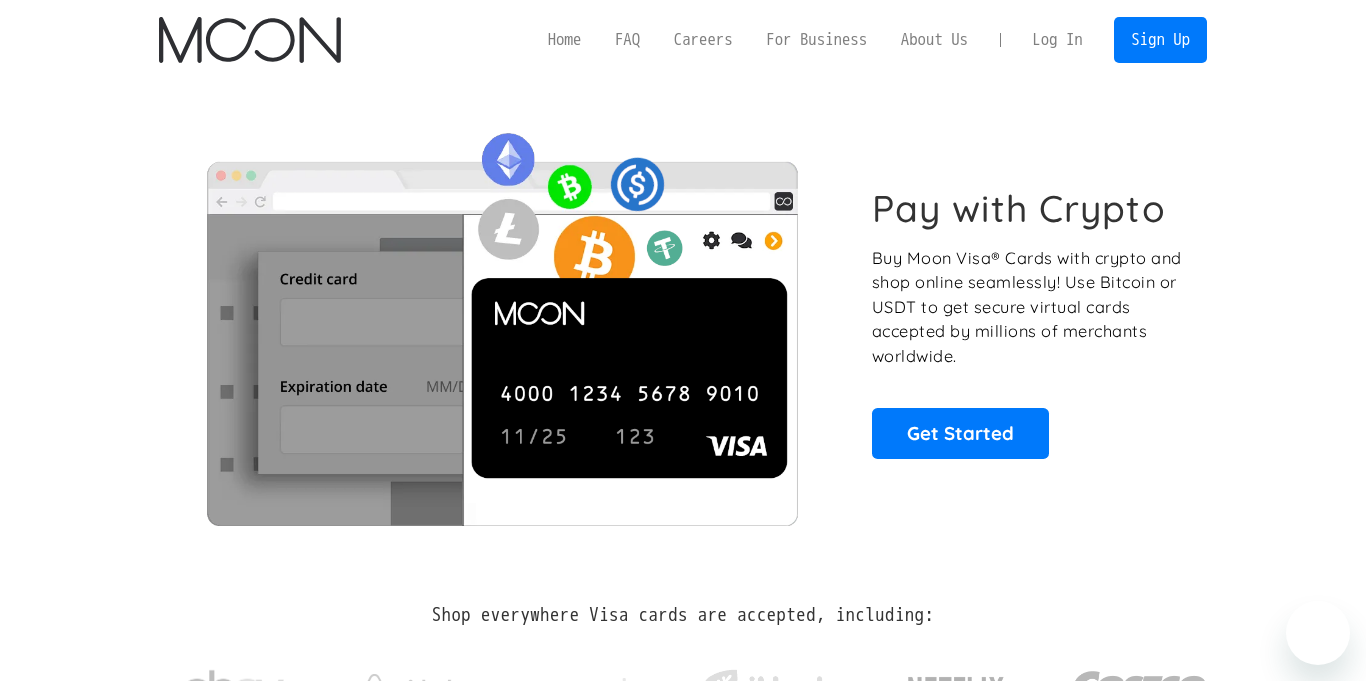 scroll, scrollTop: 0, scrollLeft: 0, axis: both 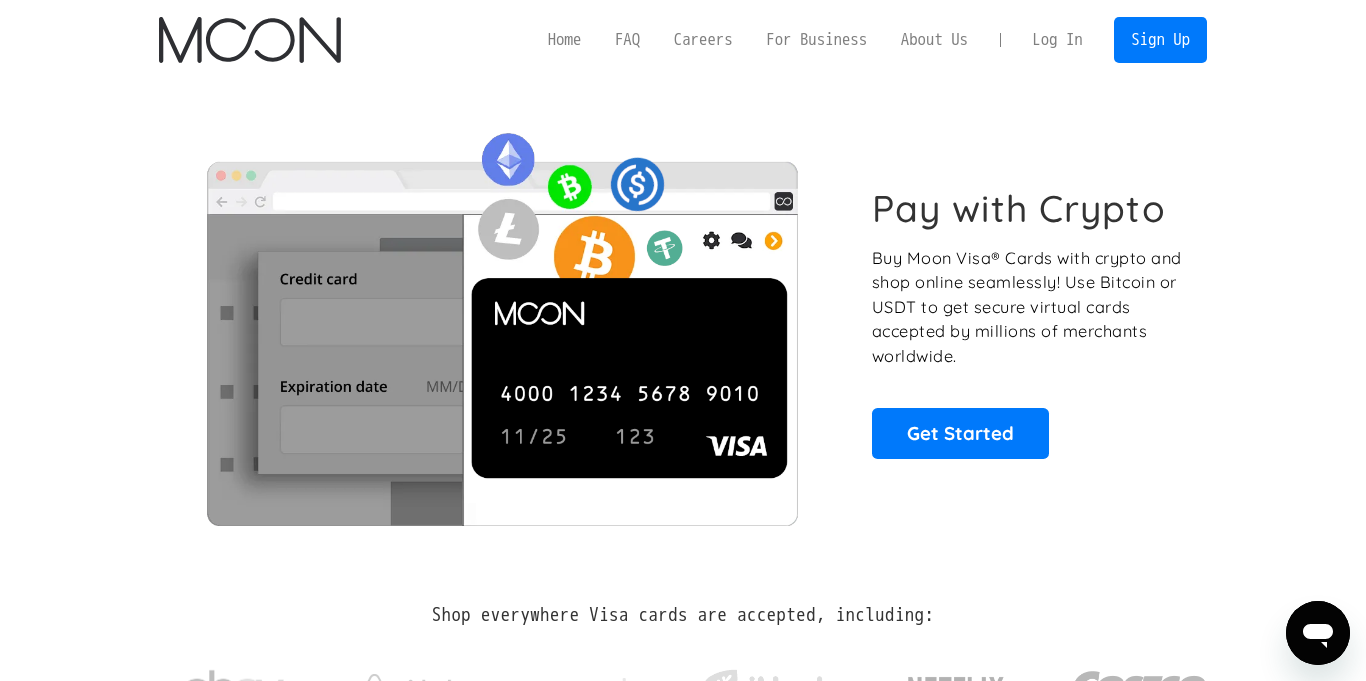 click on "Log In" at bounding box center (1057, 40) 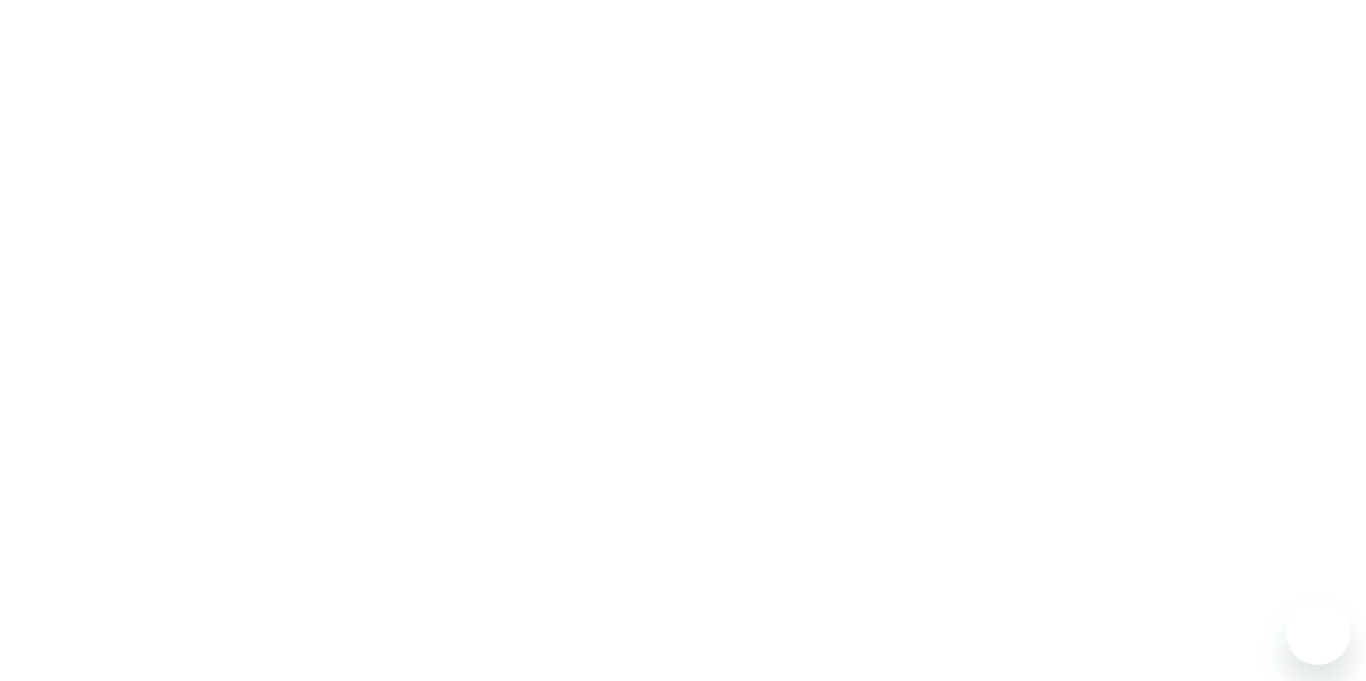scroll, scrollTop: 0, scrollLeft: 0, axis: both 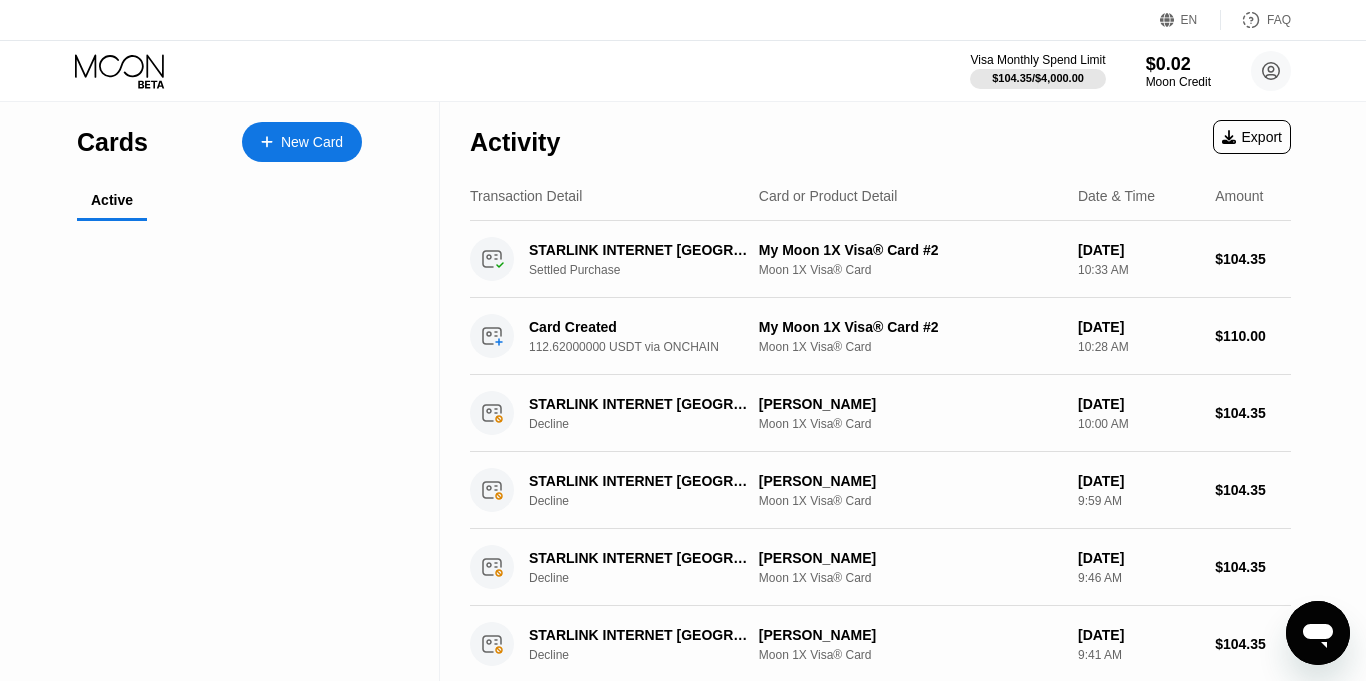 click on "New Card" at bounding box center (302, 142) 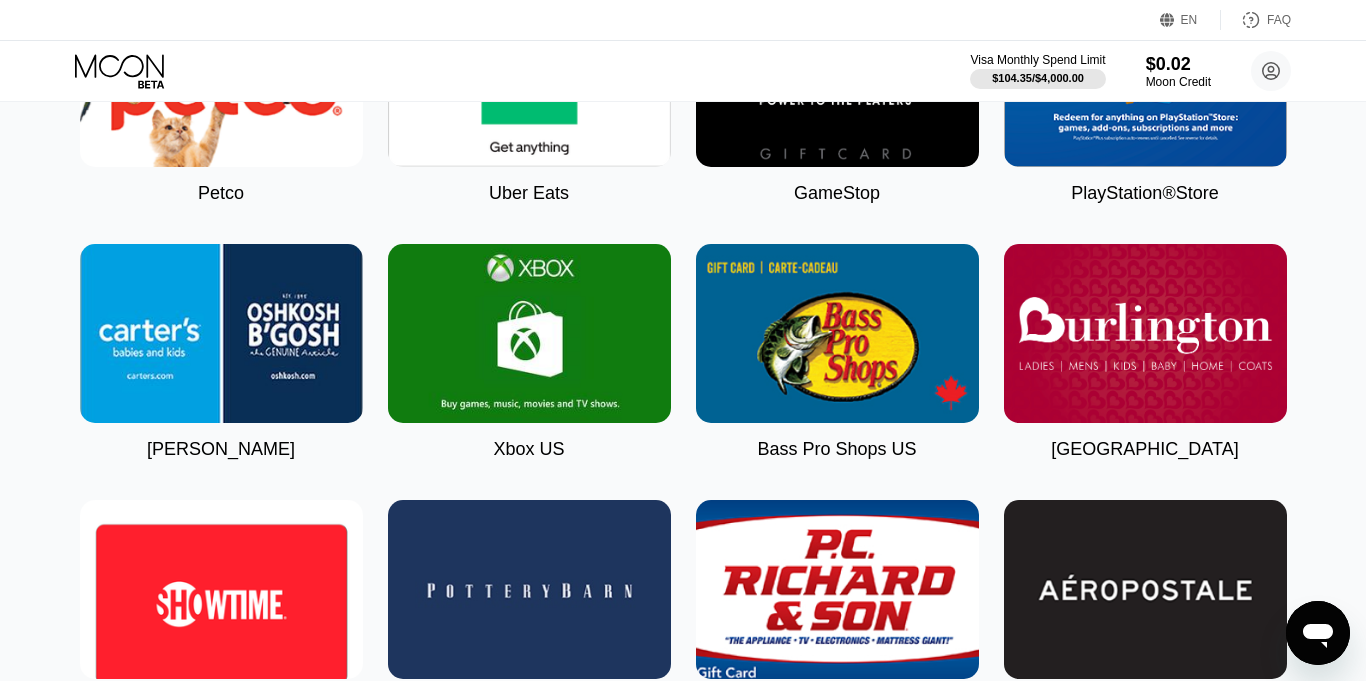 scroll, scrollTop: 1403, scrollLeft: 0, axis: vertical 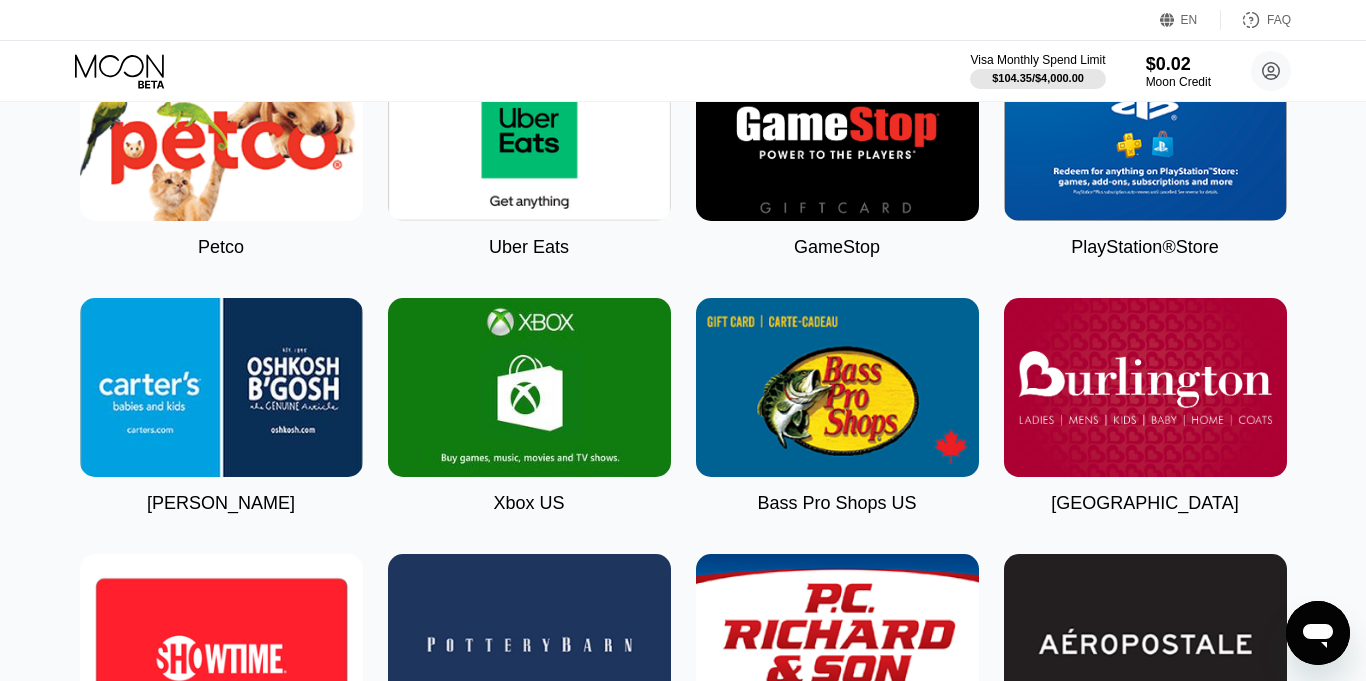 click at bounding box center [529, 387] 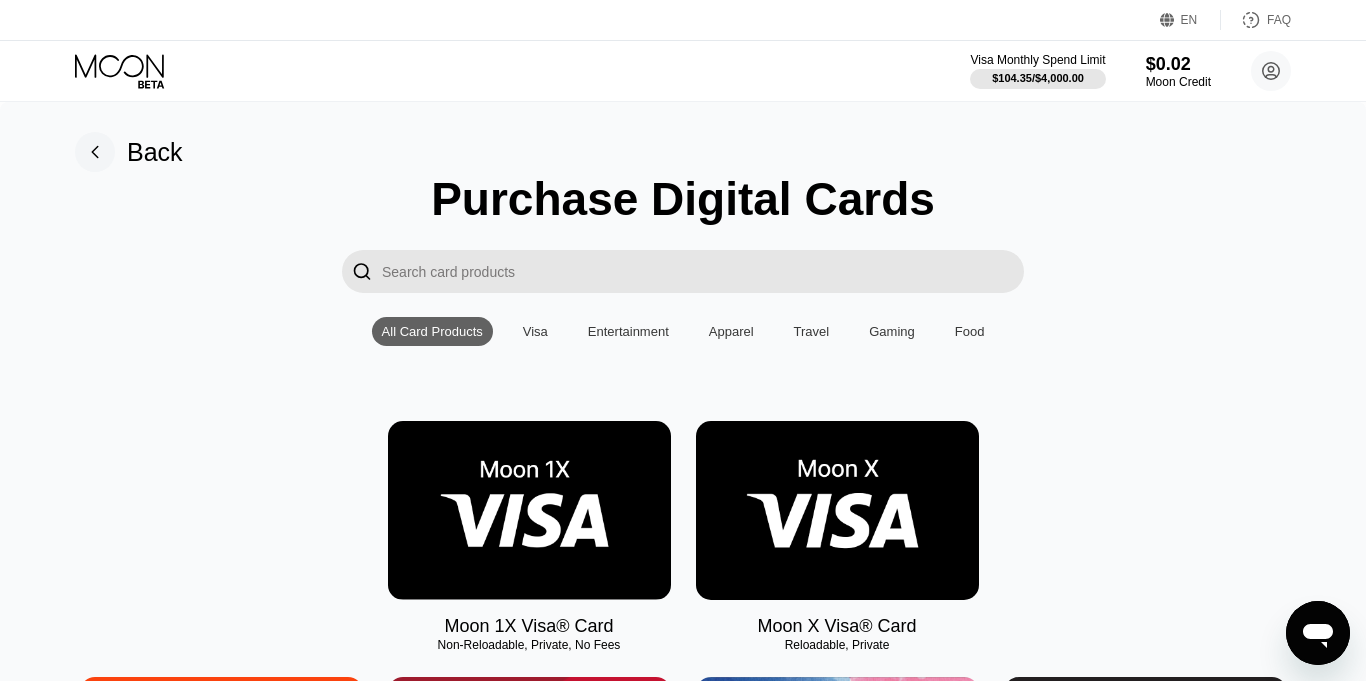 scroll, scrollTop: 0, scrollLeft: 0, axis: both 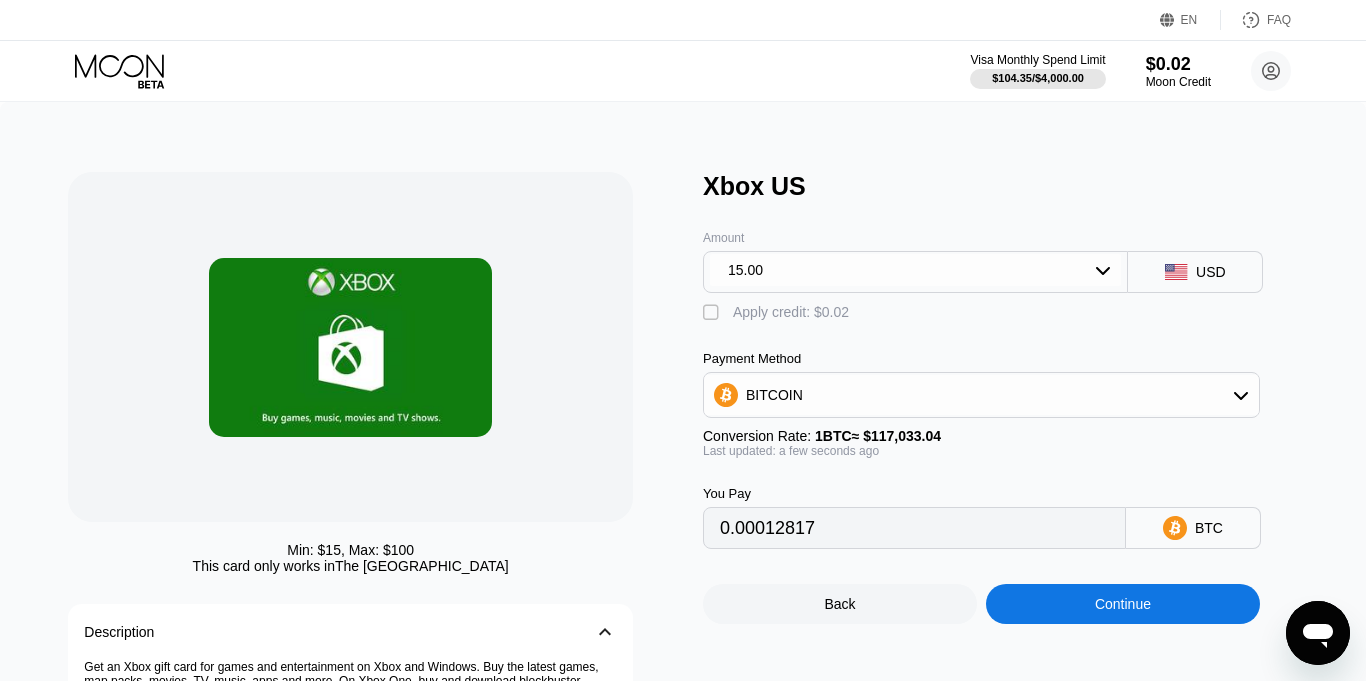 click on "BITCOIN" at bounding box center (981, 395) 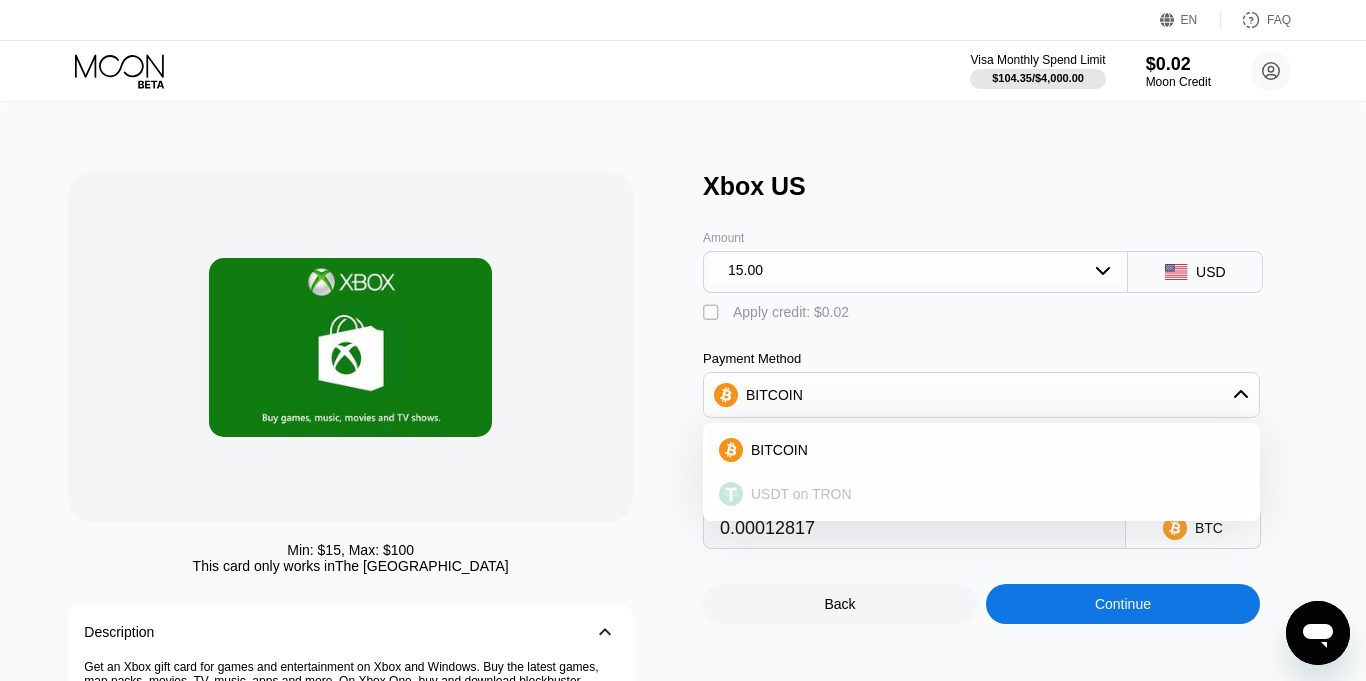 click on "USDT on TRON" at bounding box center (981, 494) 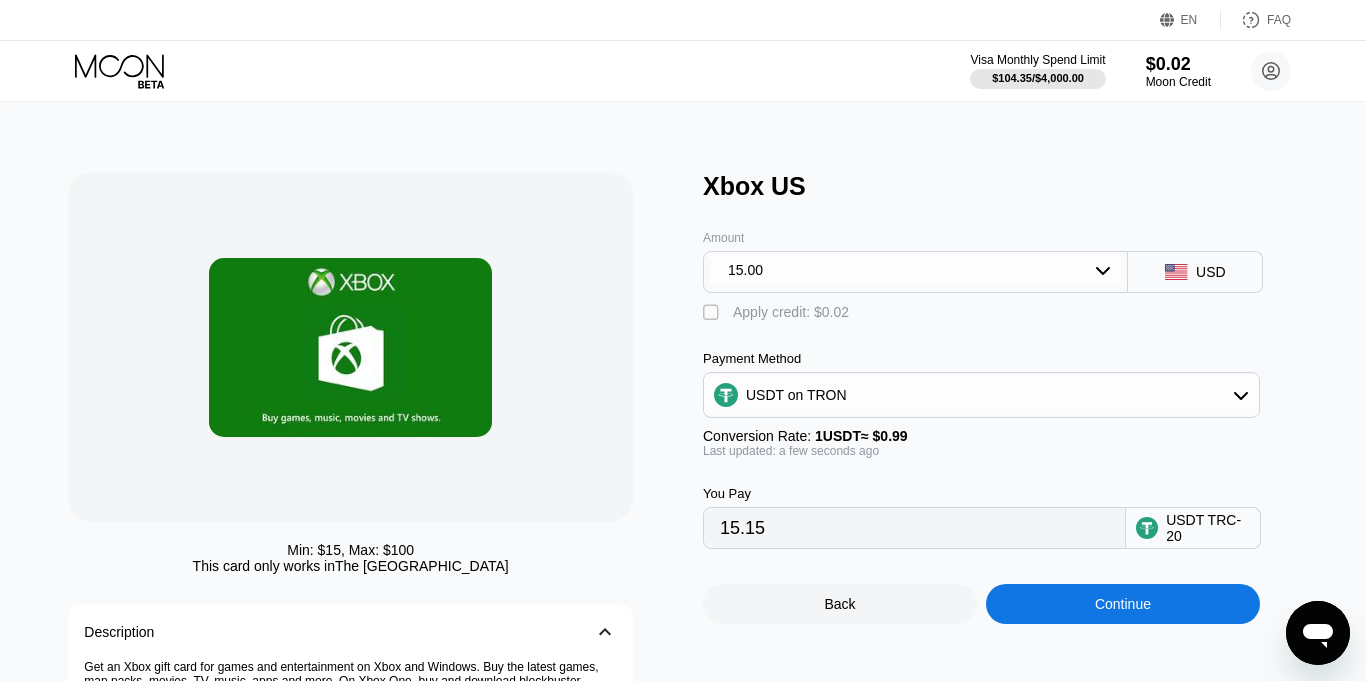 click 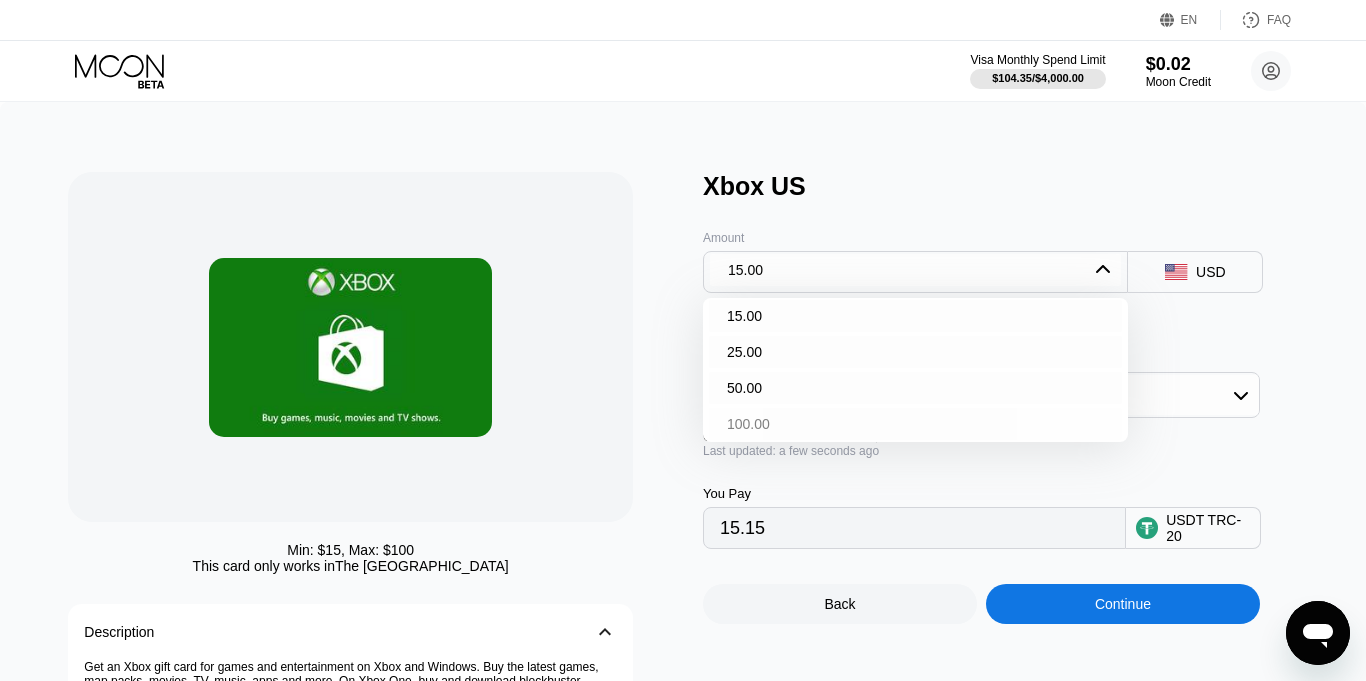 click on "100.00" at bounding box center (915, 424) 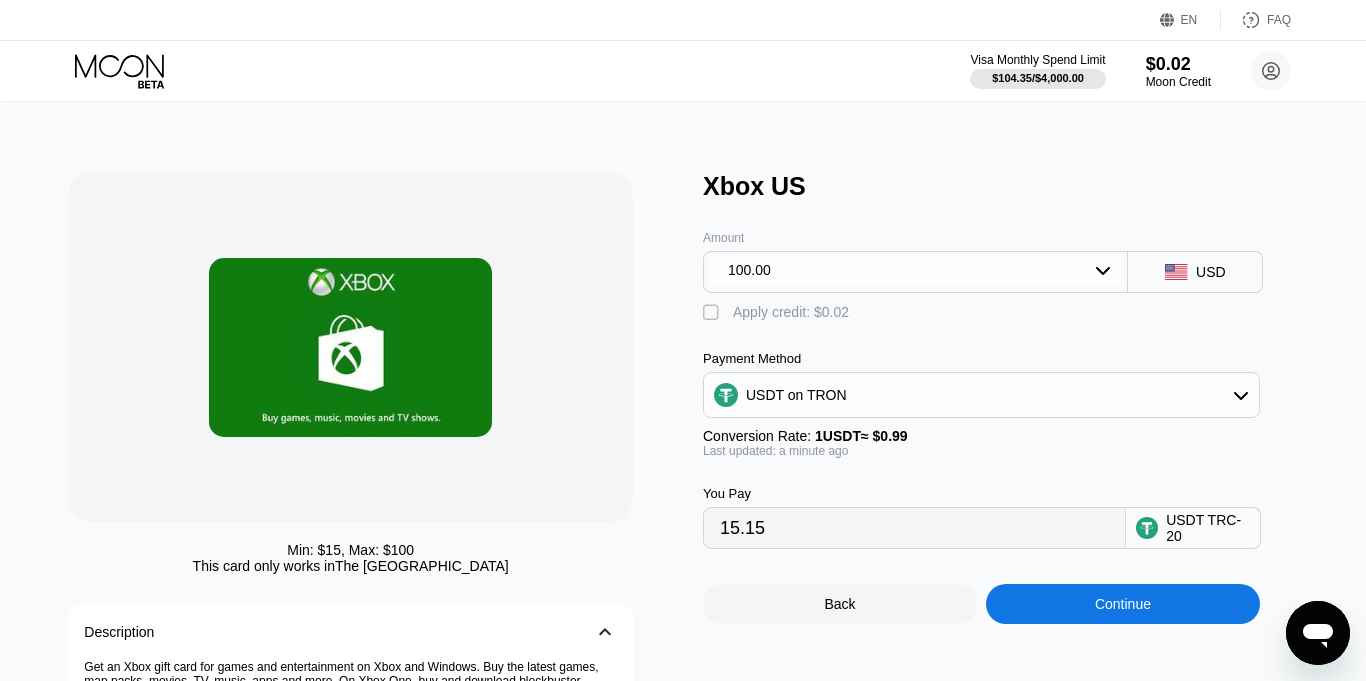 type on "101.01" 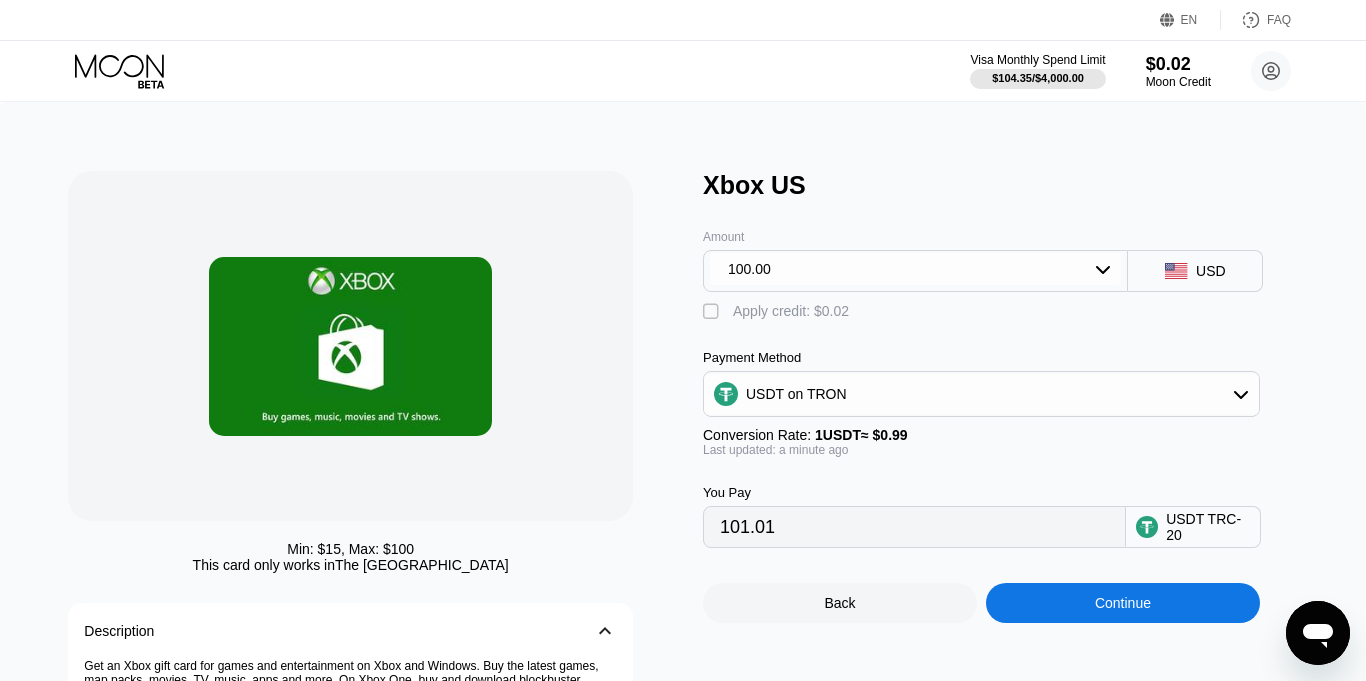 scroll, scrollTop: 0, scrollLeft: 0, axis: both 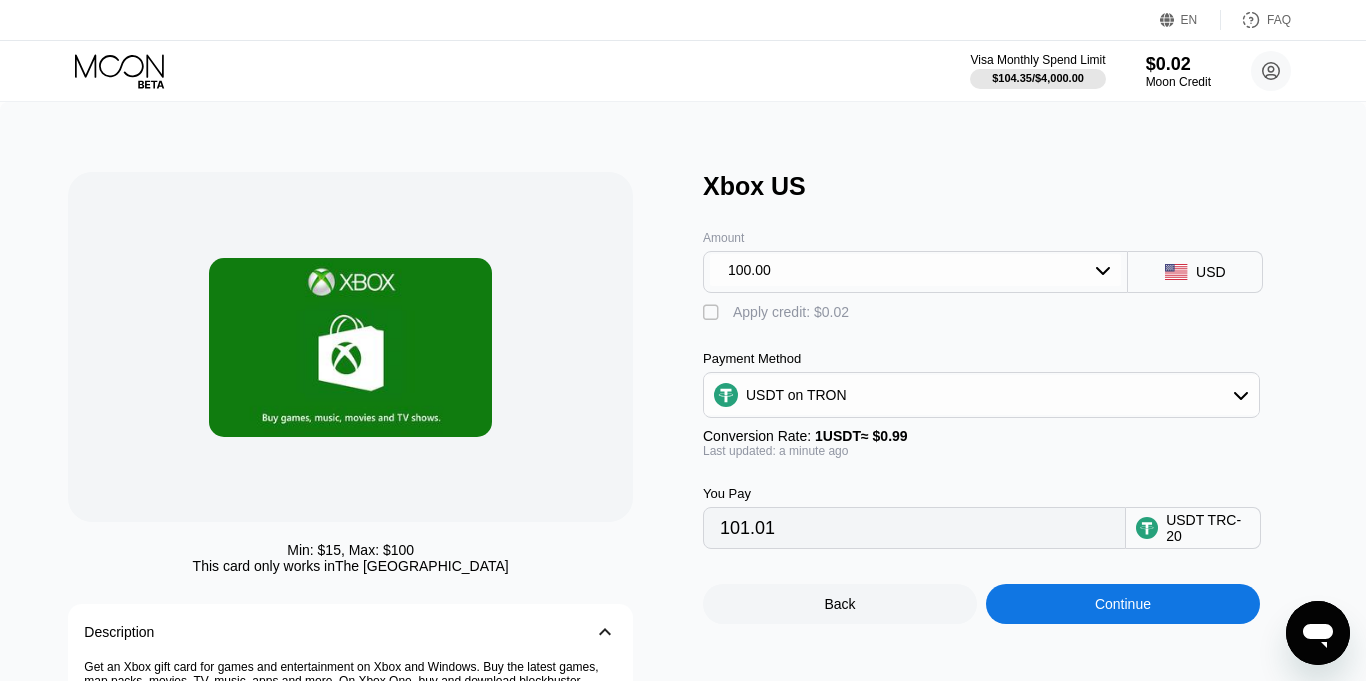 click 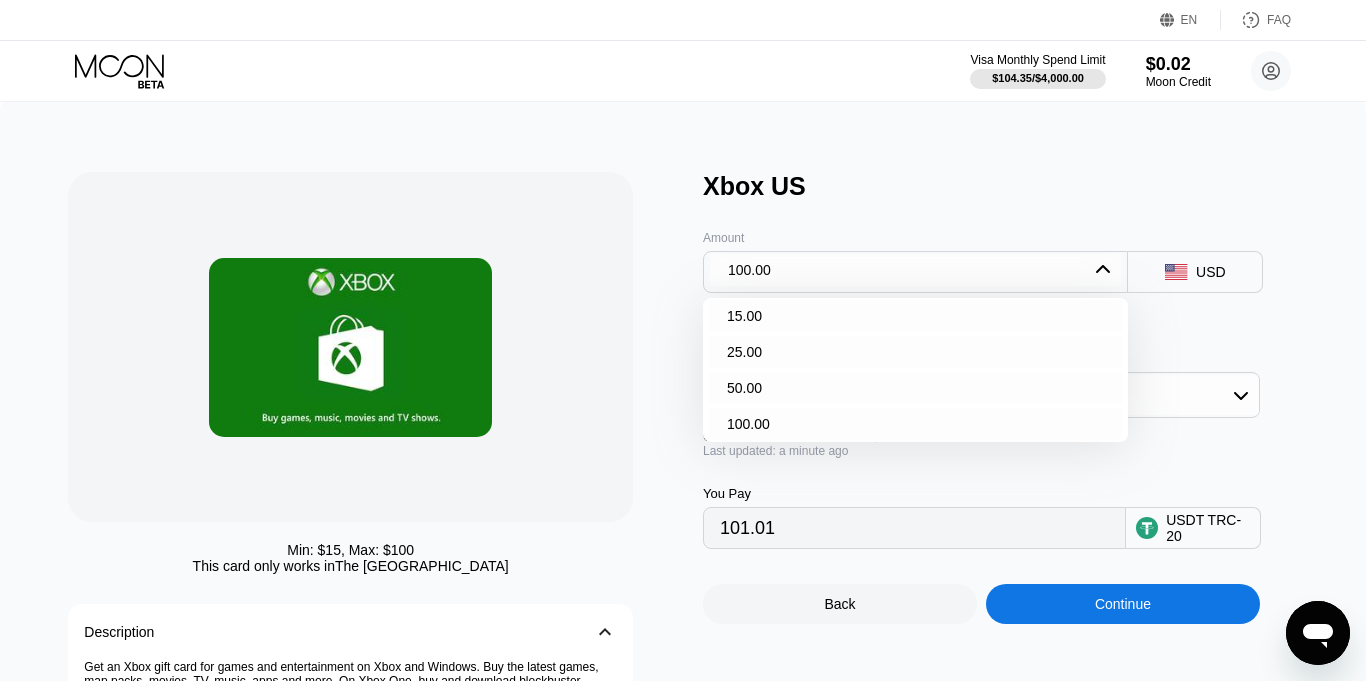 click on "Min: $ 15 , Max: $ 100 This card only works in  The United States Description 󰅀 Get an Xbox gift card for games and entertainment on Xbox and Windows. Buy the latest games, map packs, movies, TV, music, apps and more. On Xbox One, buy and download blockbuster games the day they're released. Great as a gift, allowance, or credit card alternative. How to Redeem 󰅀 Terms & Conditions 󰅀 Xbox US Amount 100.00 15.00 25.00 50.00 100.00 USD  Apply credit: $0.02 Payment Method USDT on TRON Conversion Rate:   1  USDT  ≈   $0.99 Last updated:   a minute ago You Pay 101.01 USDT TRC-20 Back Continue" at bounding box center [683, 492] 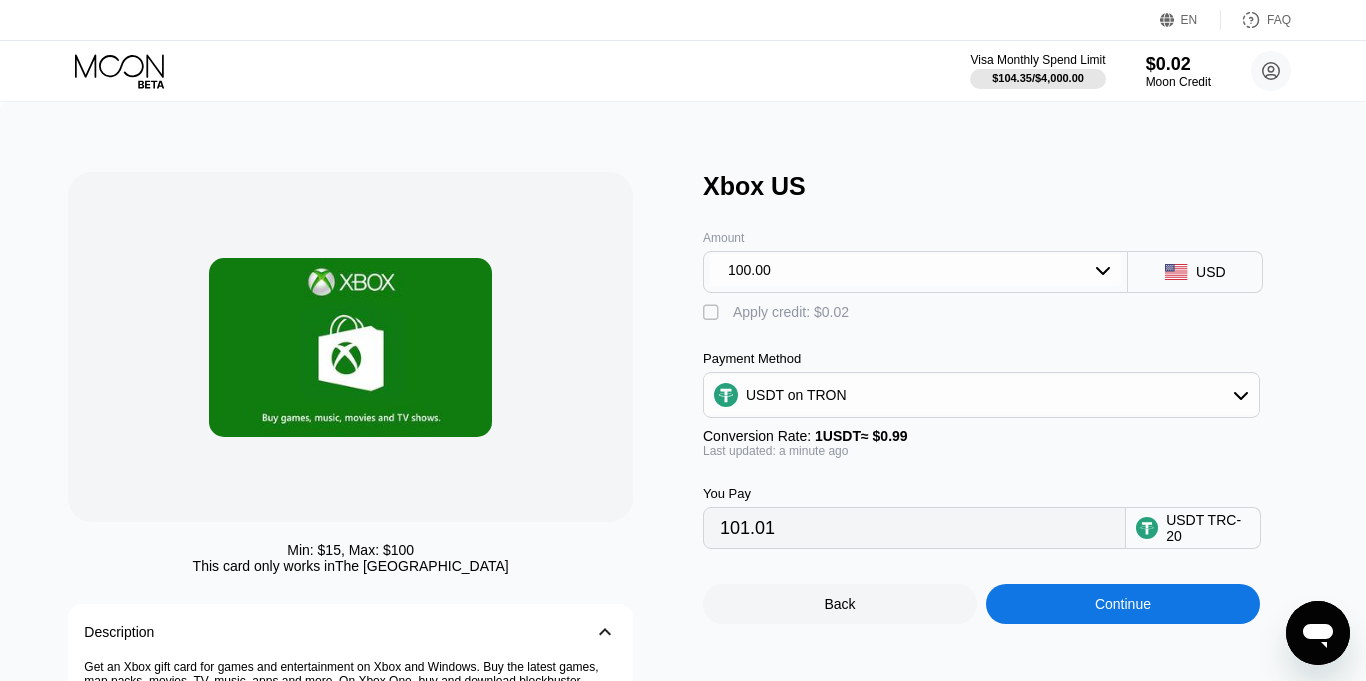 click on "Xbox US" at bounding box center (1010, 186) 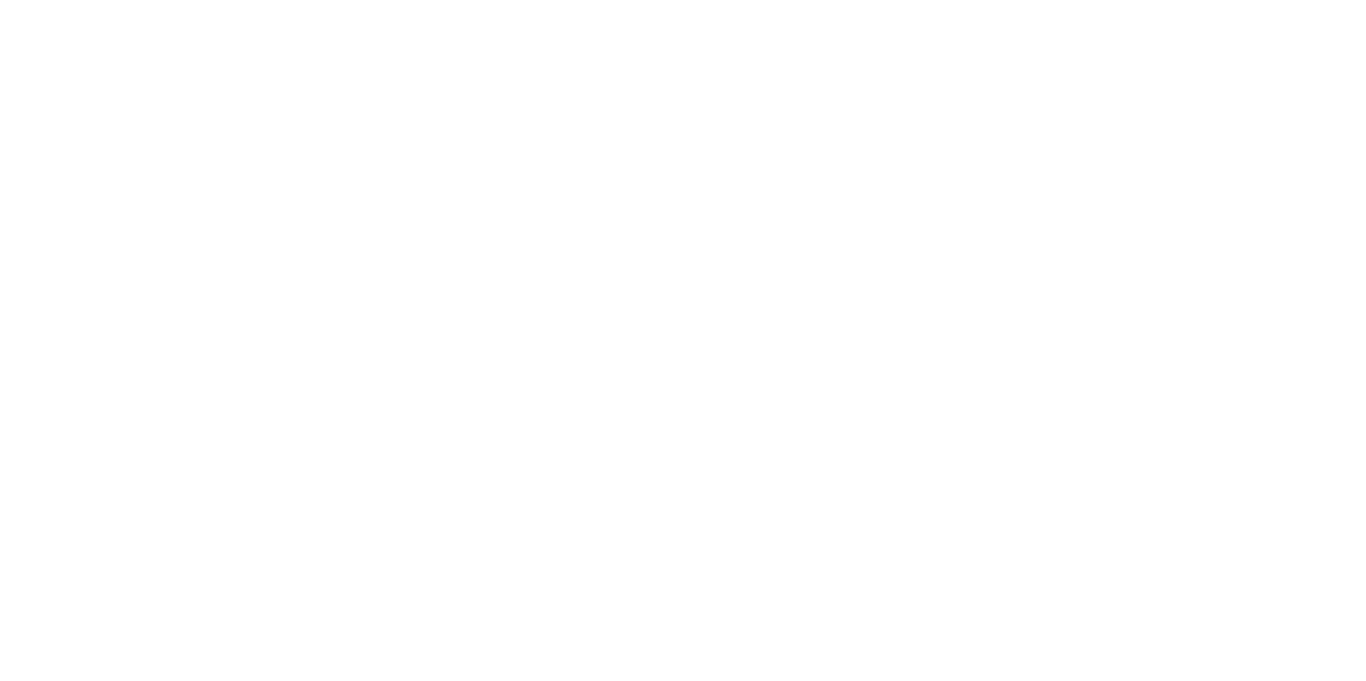scroll, scrollTop: 0, scrollLeft: 0, axis: both 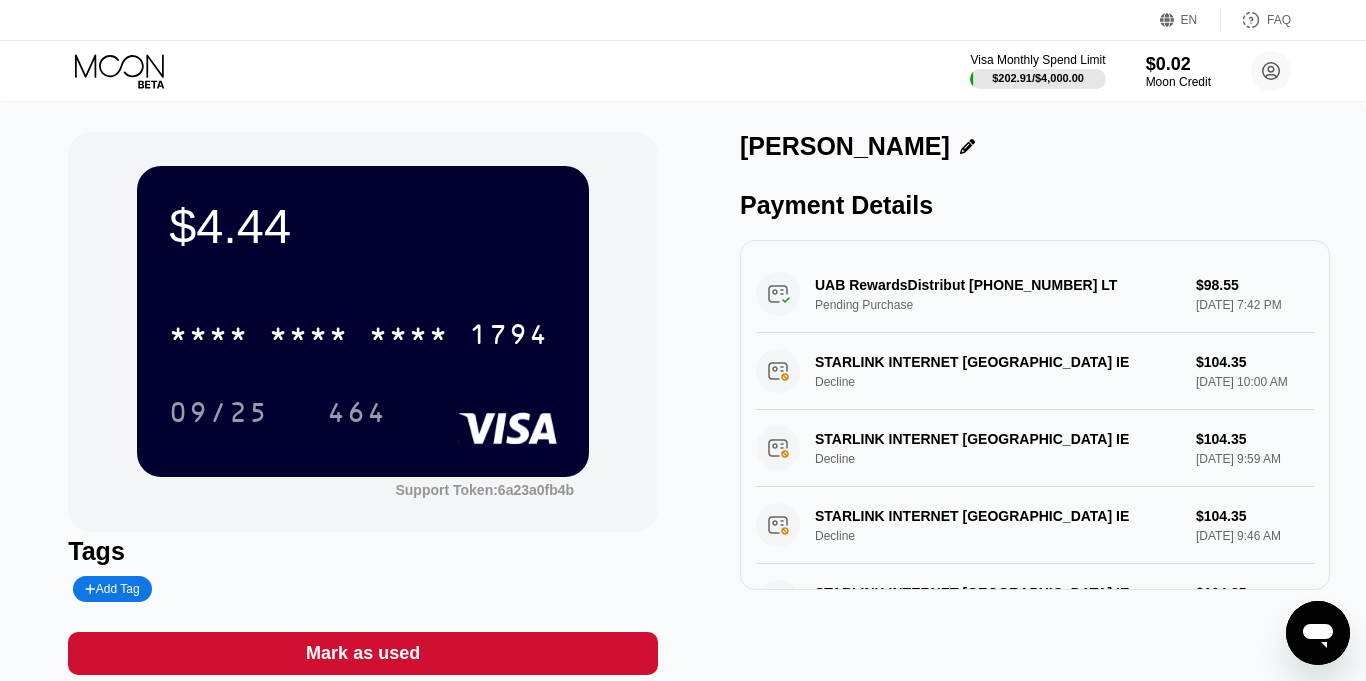 click on "UAB RewardsDistribut     [PHONE_NUMBER] LT Pending Purchase $98.55 [DATE] 7:42 PM" at bounding box center (1035, 294) 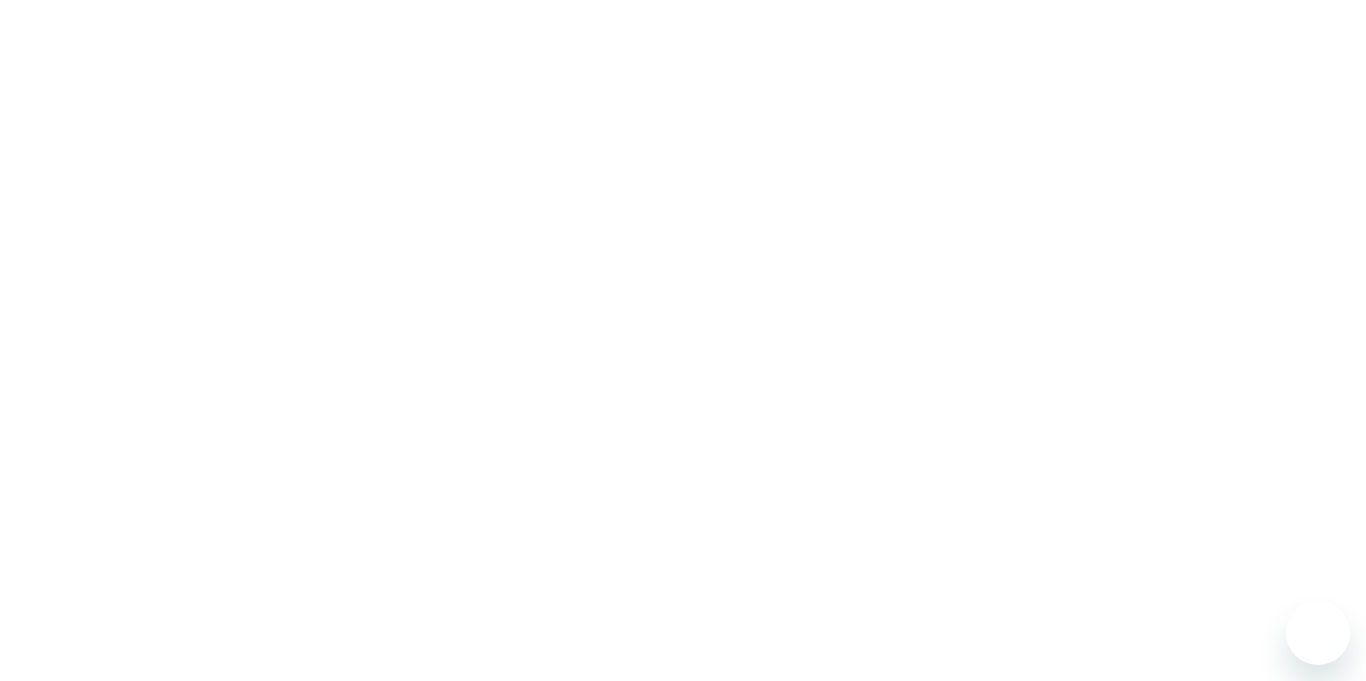 scroll, scrollTop: 0, scrollLeft: 0, axis: both 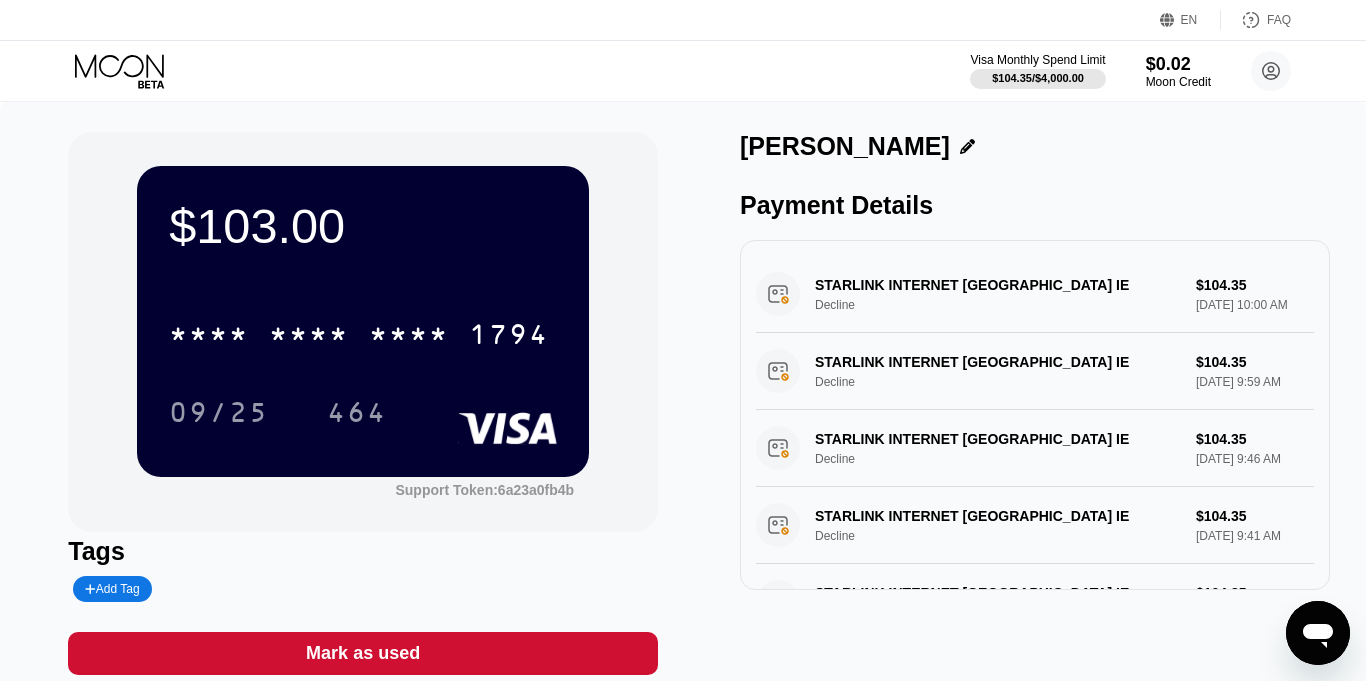 click on "$103.00" at bounding box center (363, 226) 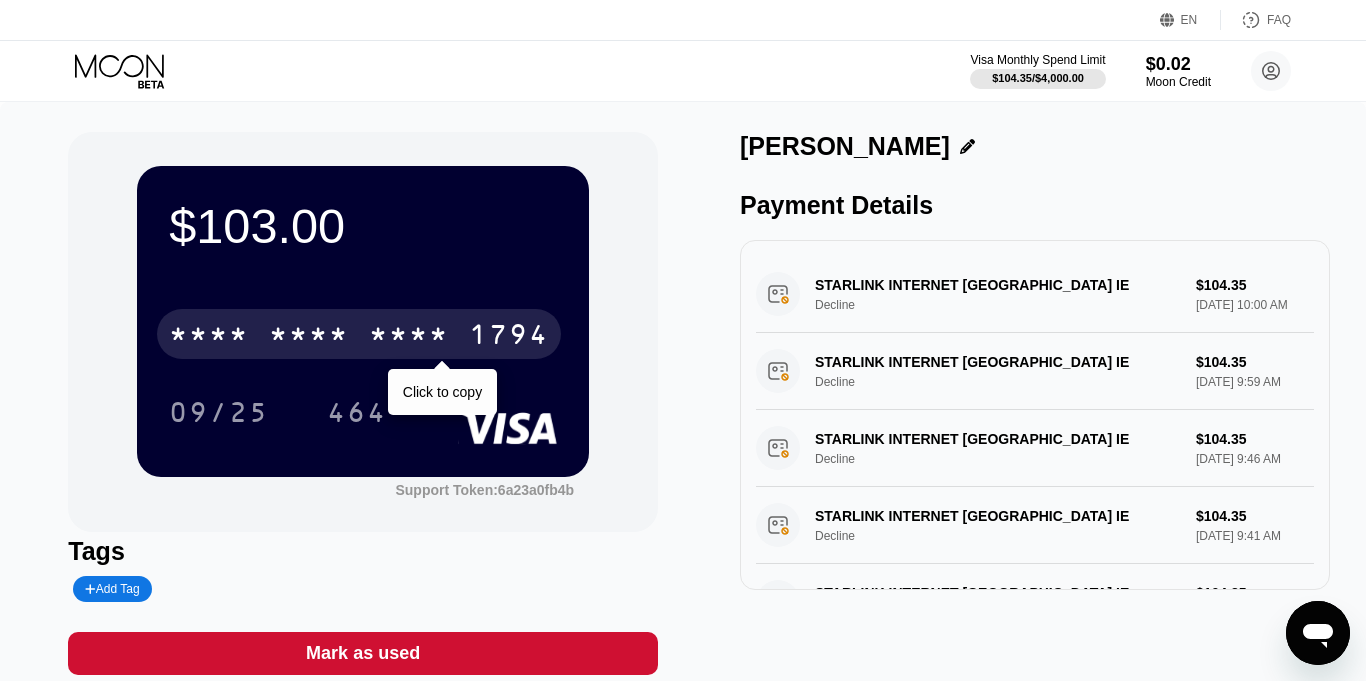 click on "* * * *" at bounding box center [309, 337] 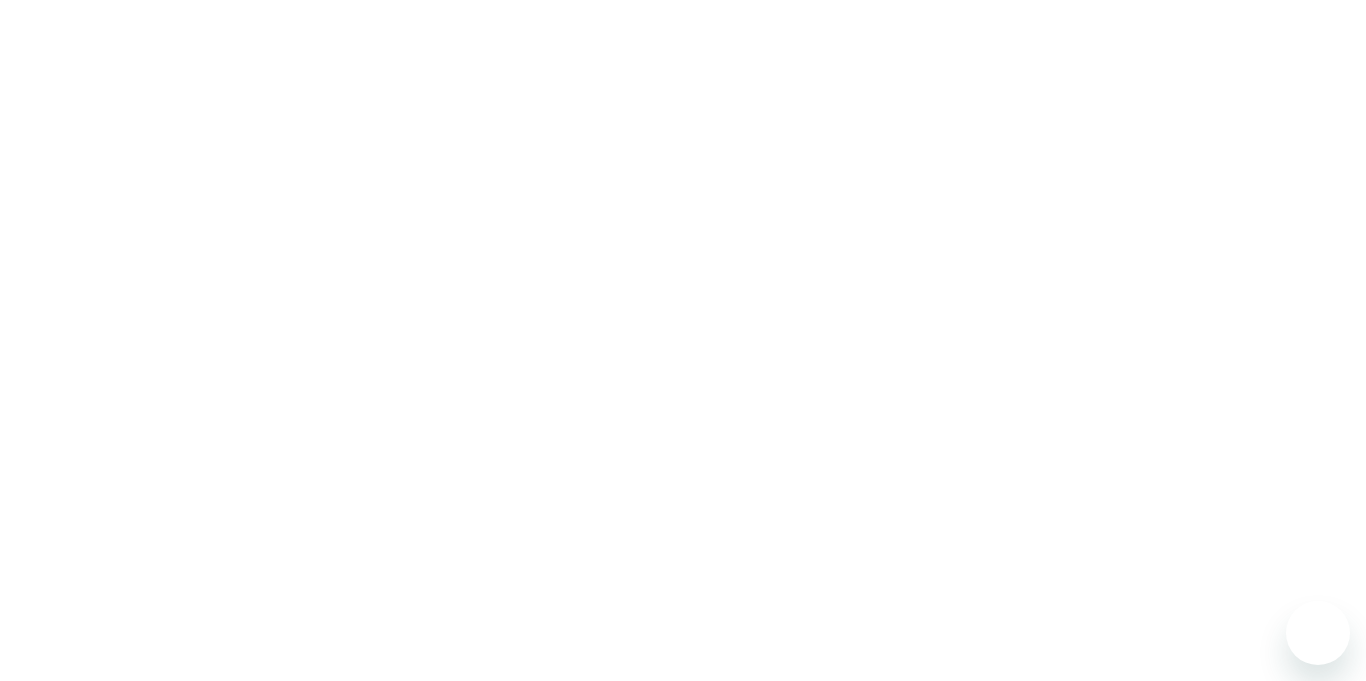 scroll, scrollTop: 0, scrollLeft: 0, axis: both 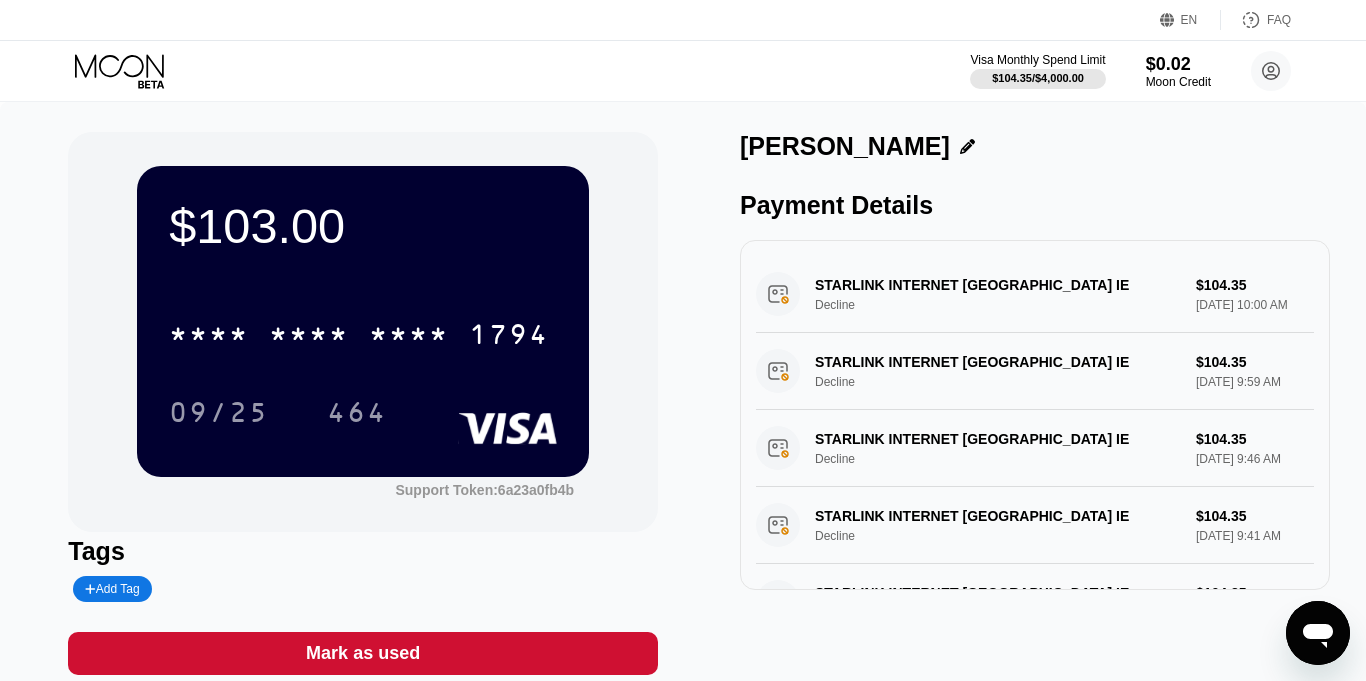 click 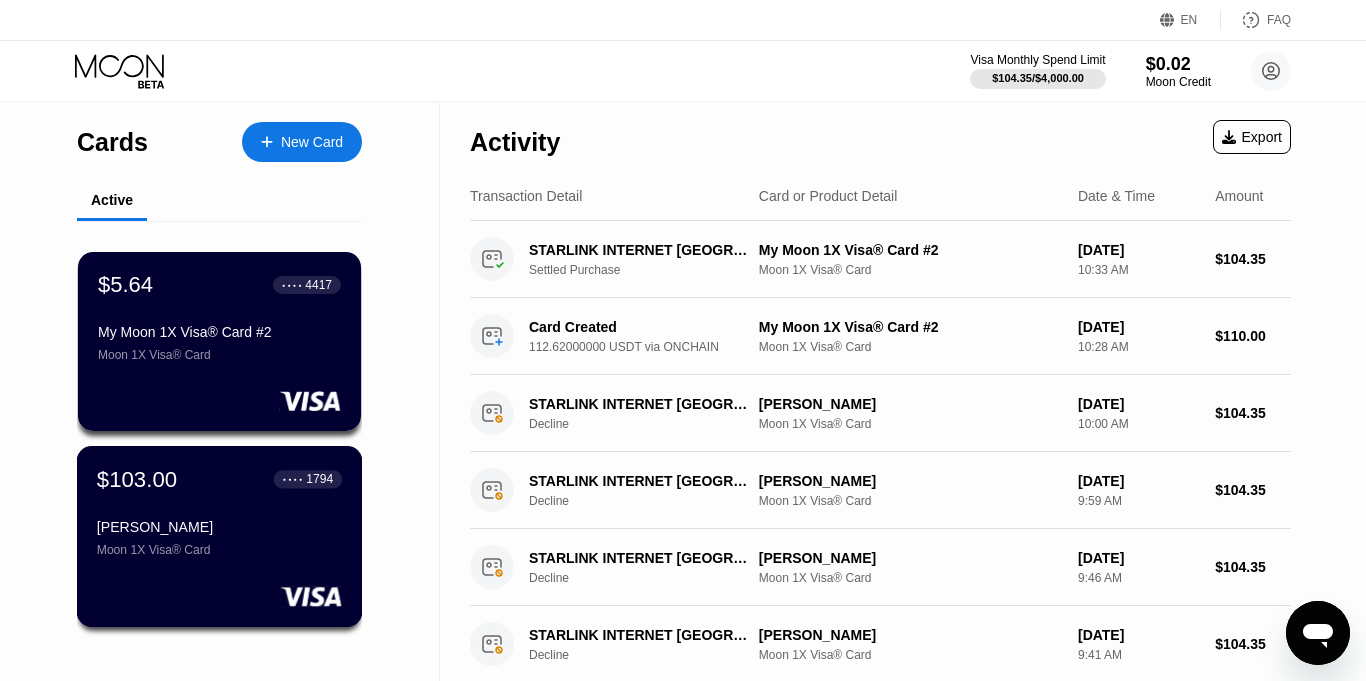 click on "Moon 1X Visa® Card" at bounding box center (219, 550) 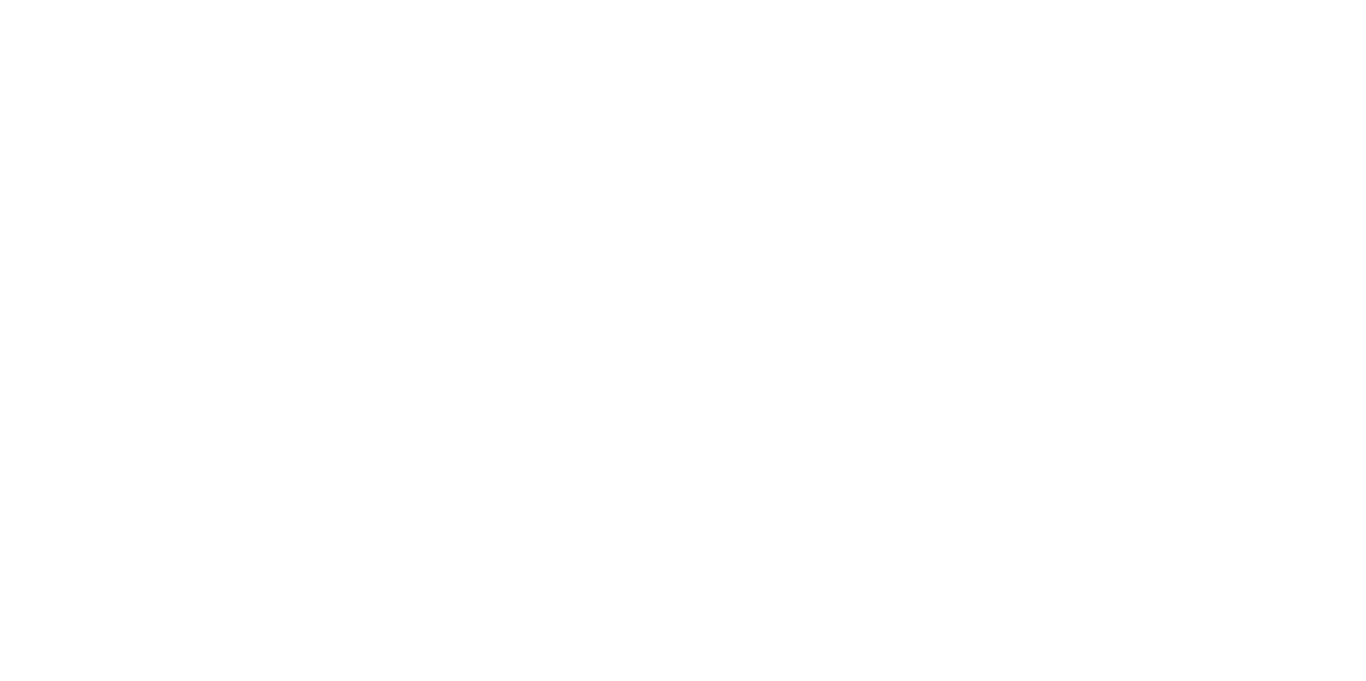 scroll, scrollTop: 0, scrollLeft: 0, axis: both 